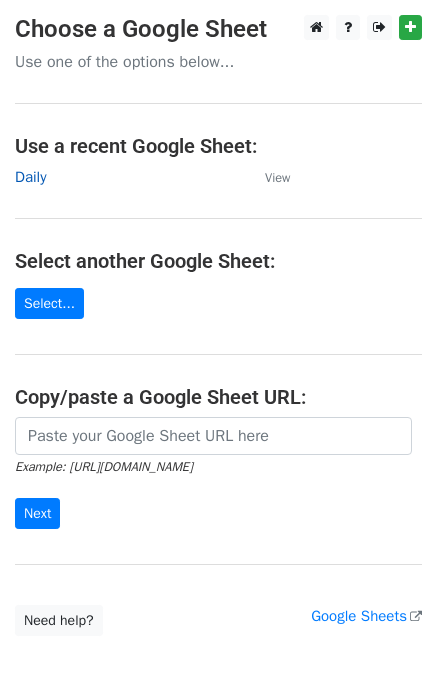 scroll, scrollTop: 0, scrollLeft: 0, axis: both 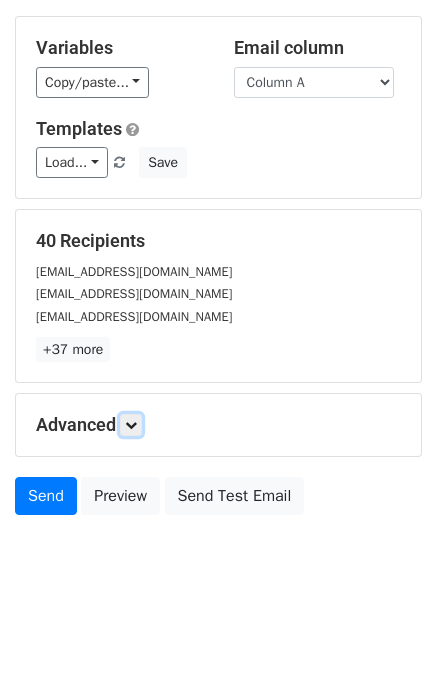 click at bounding box center [131, 425] 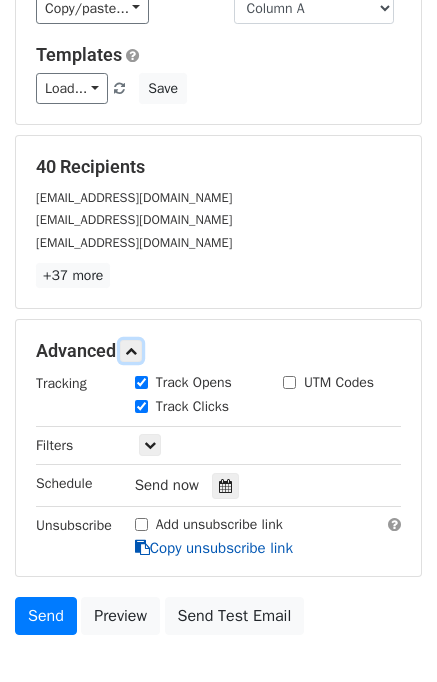 scroll, scrollTop: 244, scrollLeft: 0, axis: vertical 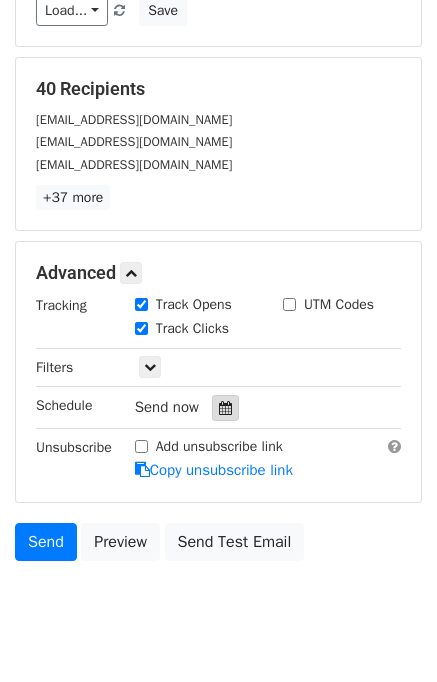 click at bounding box center (225, 408) 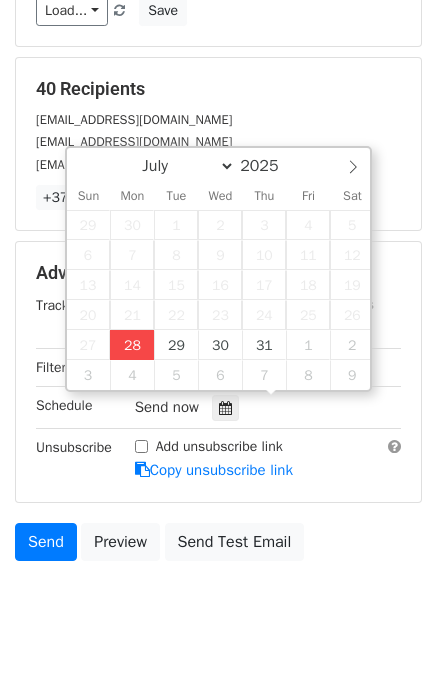 type on "2025-07-28 14:14" 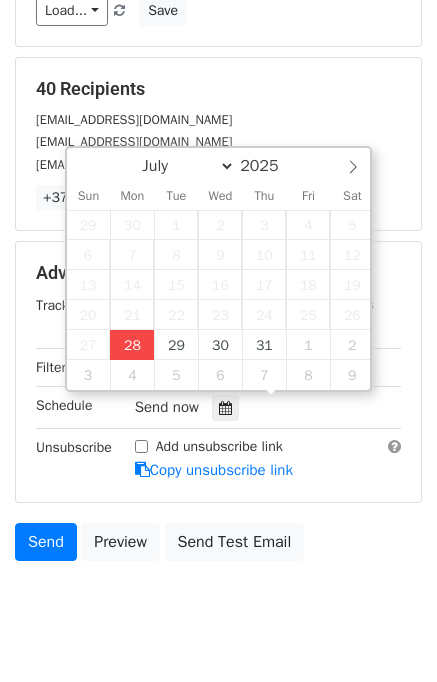 type on "02" 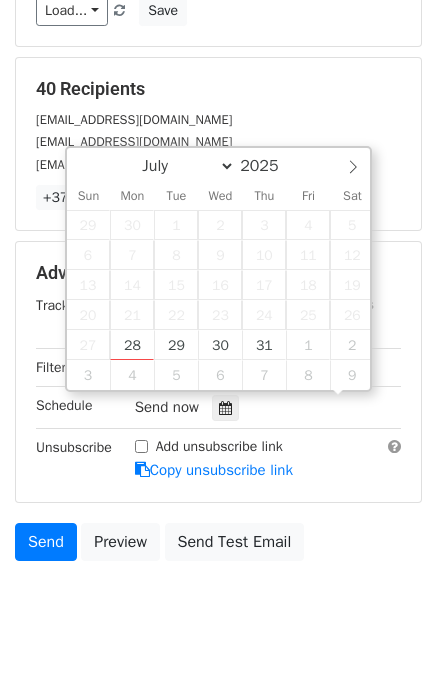 drag, startPoint x: 124, startPoint y: 351, endPoint x: 126, endPoint y: 366, distance: 15.132746 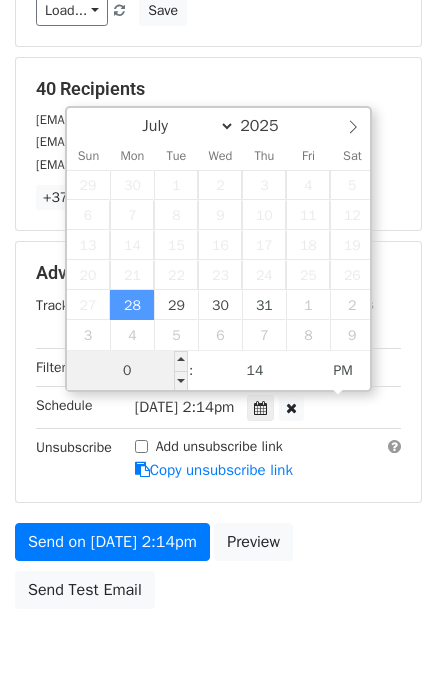type on "02" 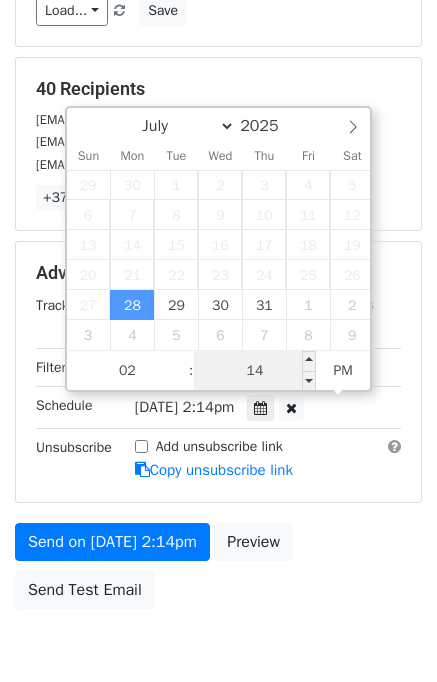 click on "14" at bounding box center (255, 371) 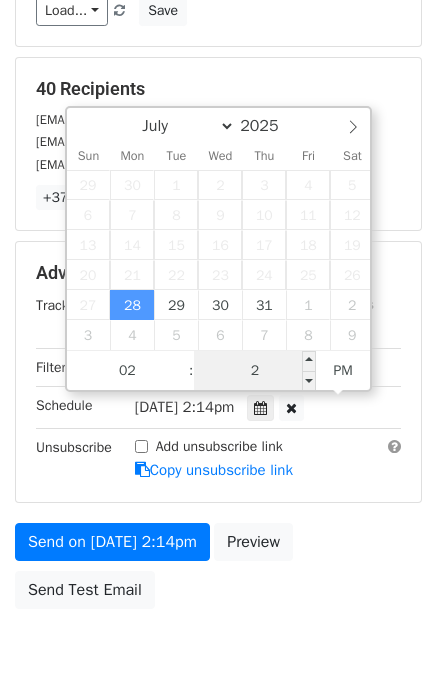 type on "20" 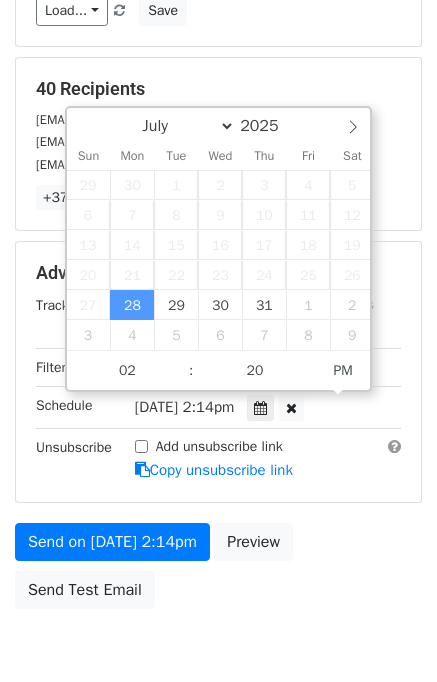 type on "2025-07-28 14:20" 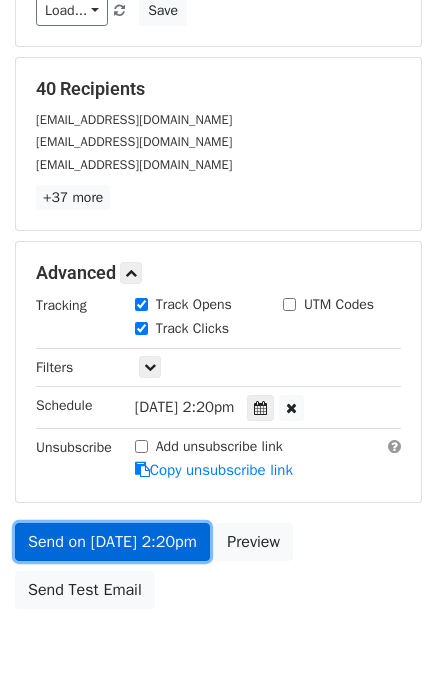click on "Send on Jul 28 at 2:20pm" at bounding box center [112, 542] 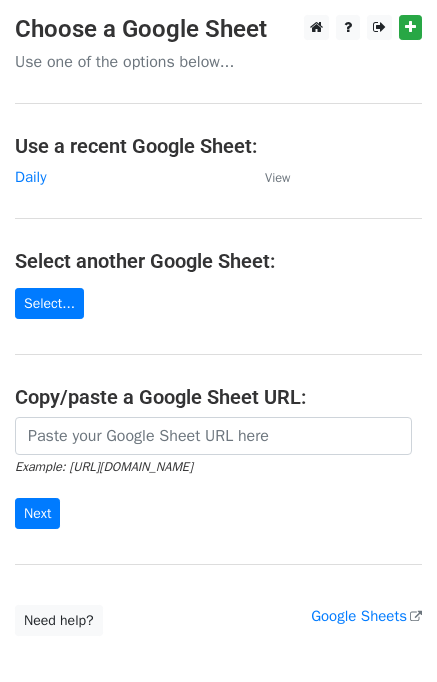 scroll, scrollTop: 0, scrollLeft: 0, axis: both 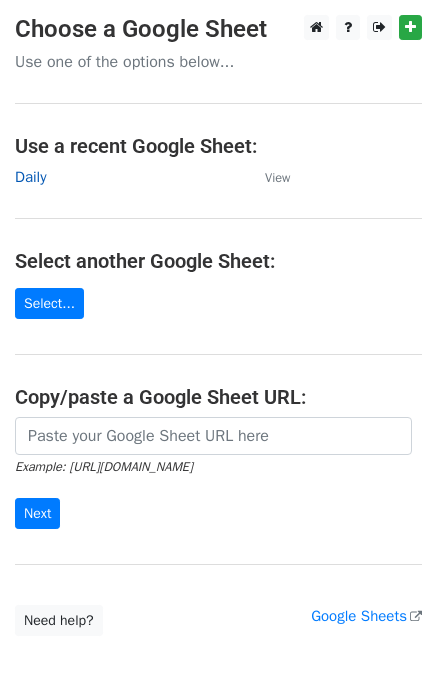 click on "Daily" at bounding box center (30, 177) 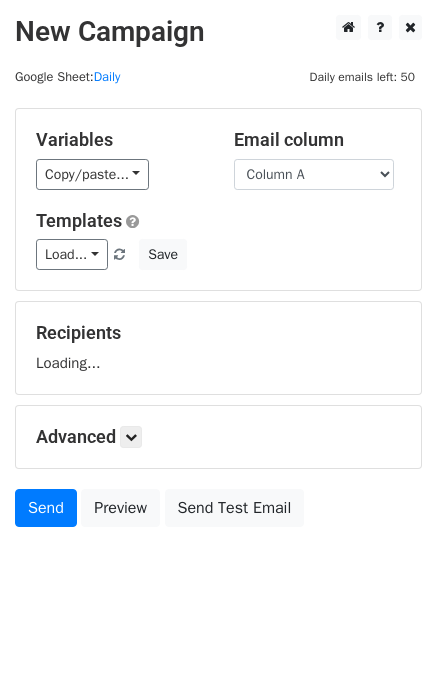 scroll, scrollTop: 0, scrollLeft: 0, axis: both 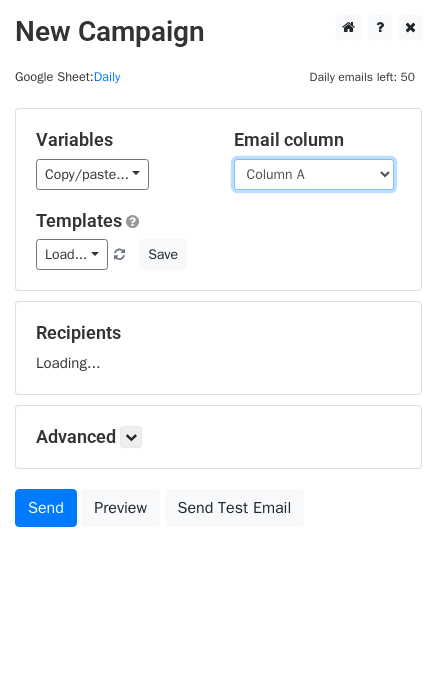 click on "Column A
Column B
Column C" at bounding box center [314, 174] 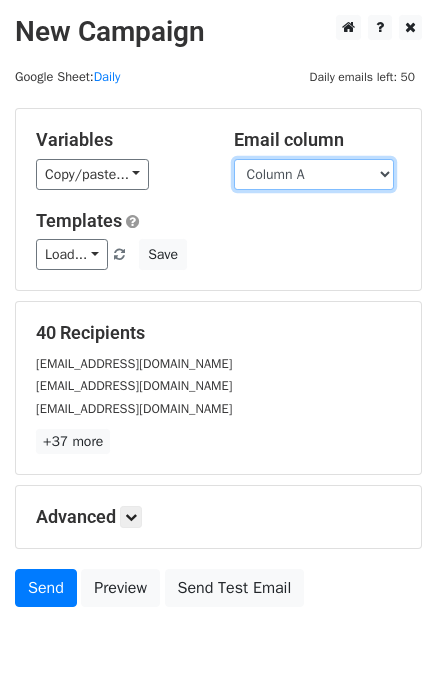 select on "Column B" 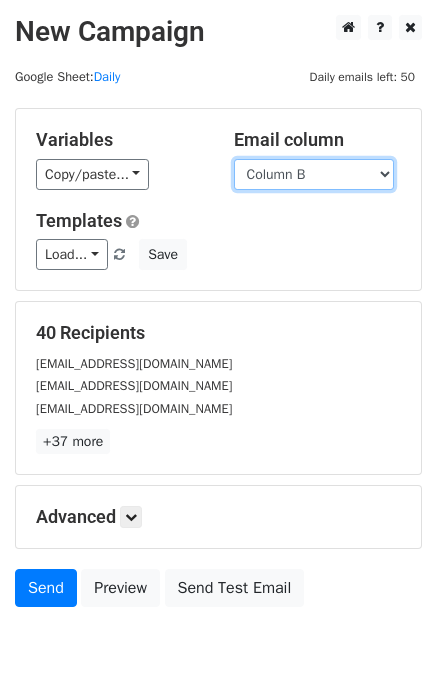 click on "Column A
Column B
Column C" at bounding box center (314, 174) 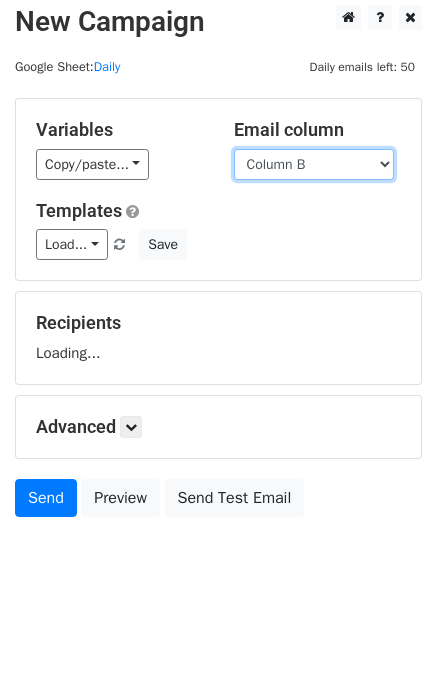 scroll, scrollTop: 12, scrollLeft: 0, axis: vertical 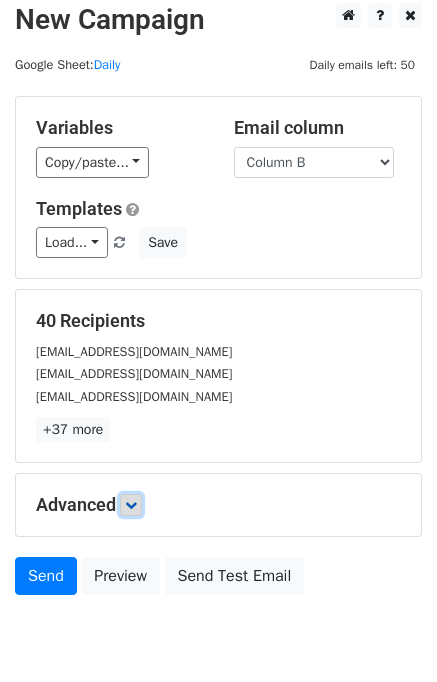 click at bounding box center [131, 505] 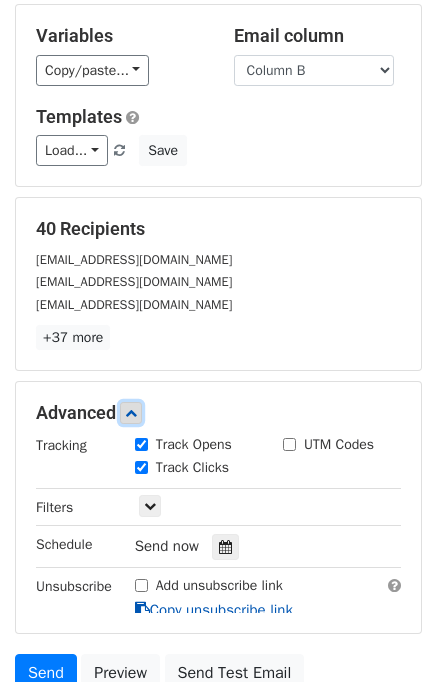 scroll, scrollTop: 236, scrollLeft: 0, axis: vertical 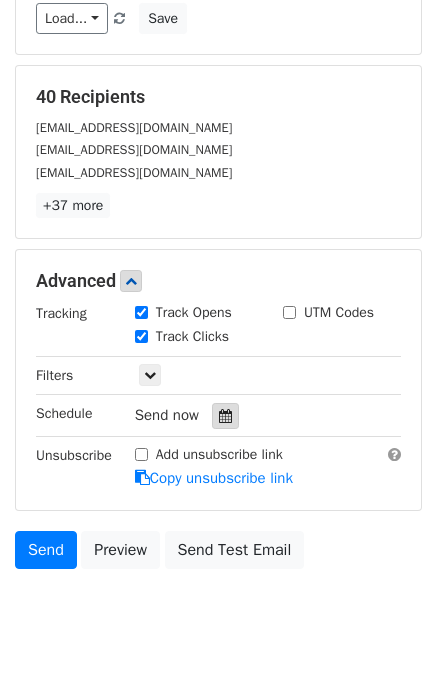 click at bounding box center [225, 416] 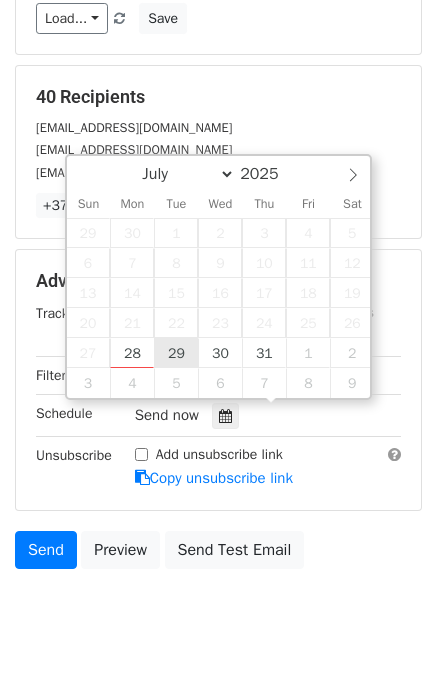 type on "2025-07-29 12:00" 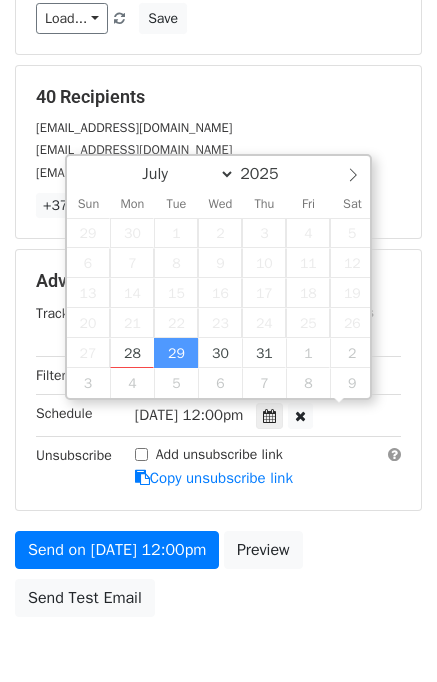 scroll, scrollTop: 0, scrollLeft: 0, axis: both 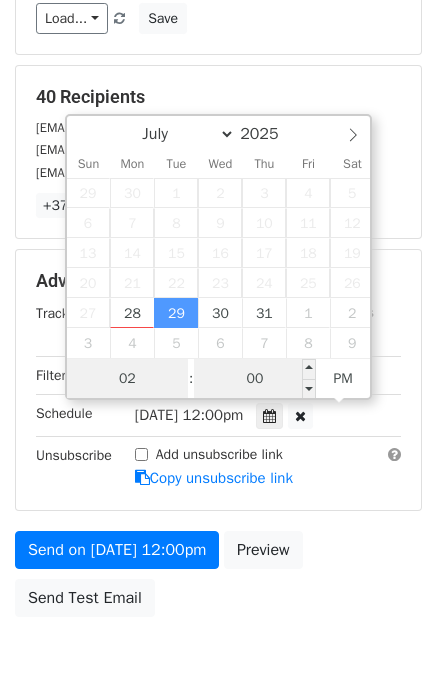 type on "02" 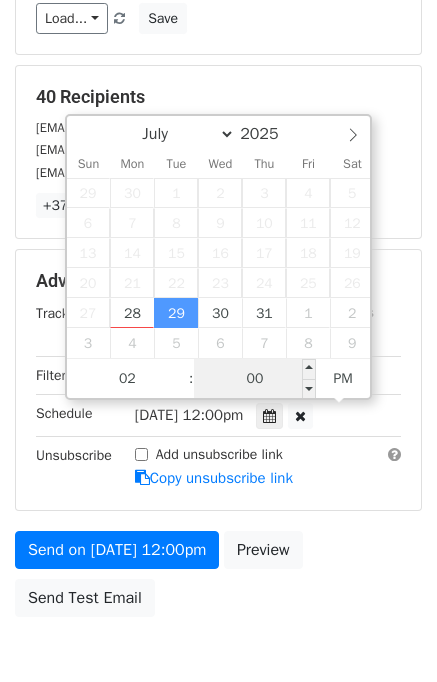 type on "2025-07-29 14:00" 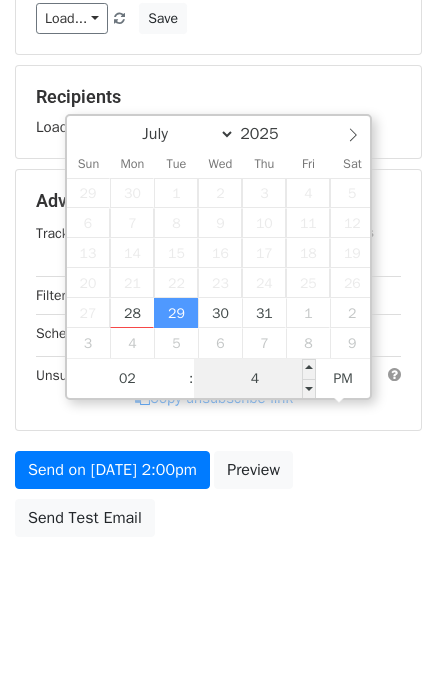 type on "45" 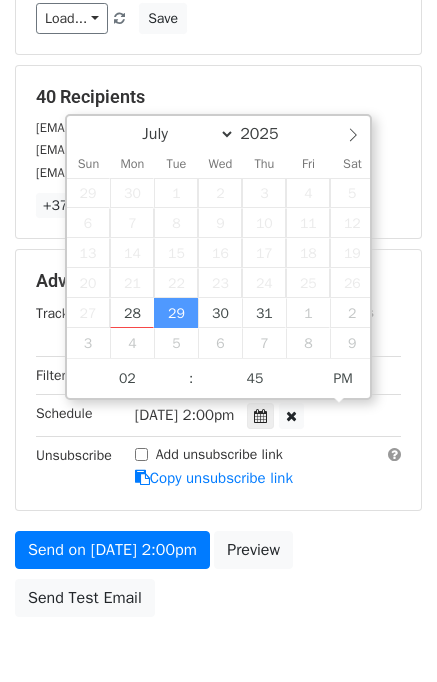 type on "2025-07-29 14:45" 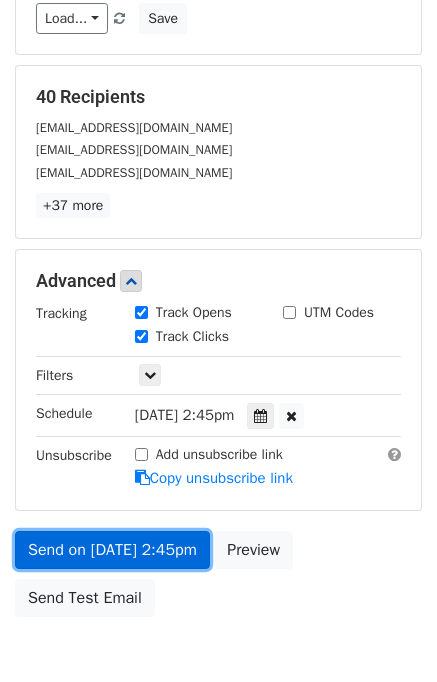 click on "Send on Jul 29 at 2:45pm" at bounding box center [112, 550] 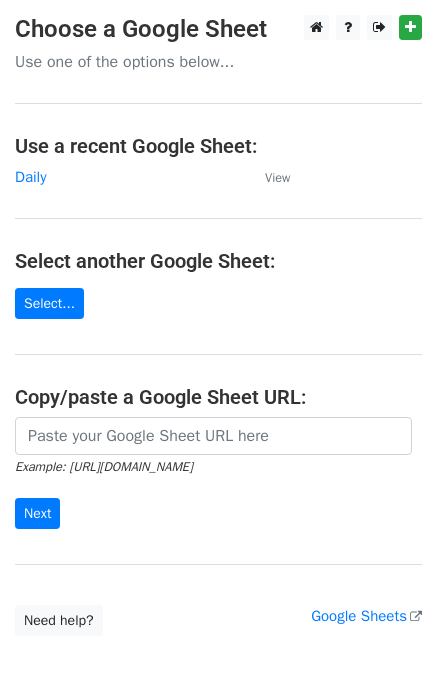 scroll, scrollTop: 0, scrollLeft: 0, axis: both 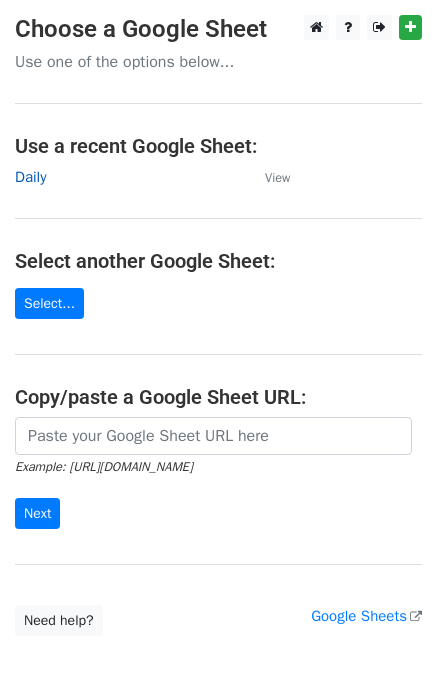 click on "Daily" at bounding box center [30, 177] 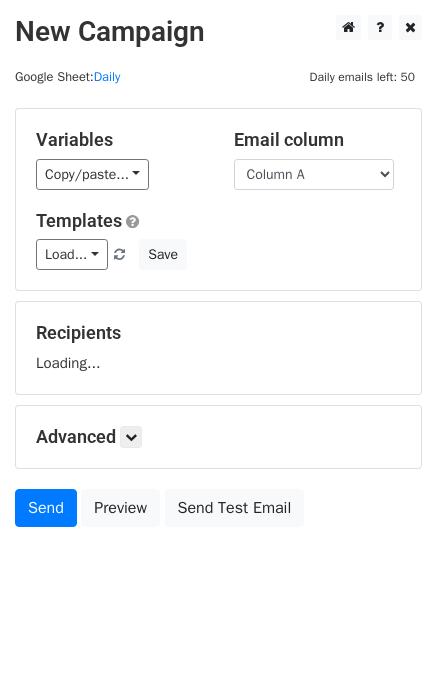 scroll, scrollTop: 0, scrollLeft: 0, axis: both 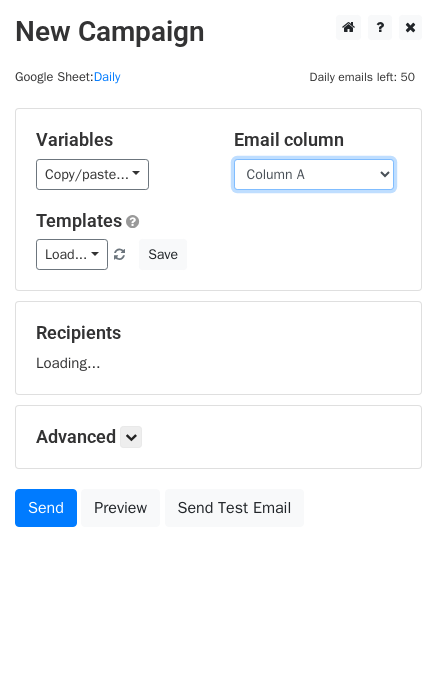 click on "Column A
Column B
Column C" at bounding box center (314, 174) 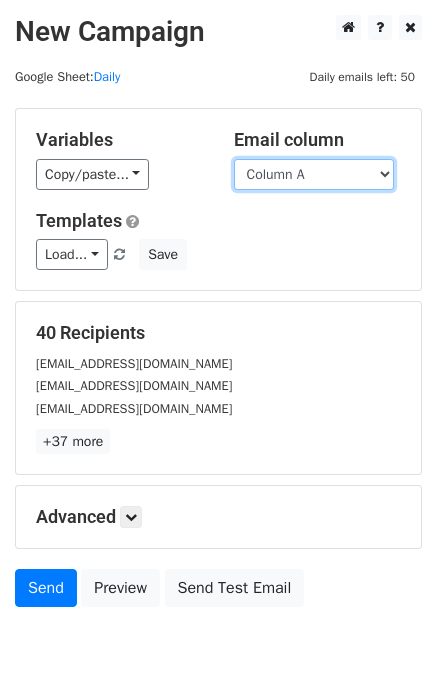 click on "Column A
Column B
Column C" at bounding box center [314, 174] 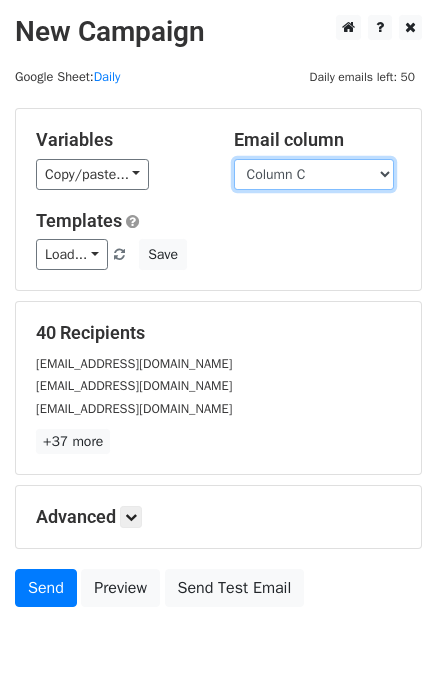 click on "Column A
Column B
Column C" at bounding box center (314, 174) 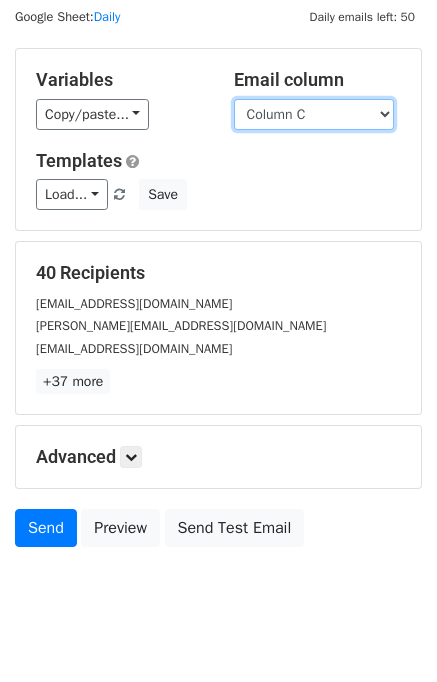 scroll, scrollTop: 92, scrollLeft: 0, axis: vertical 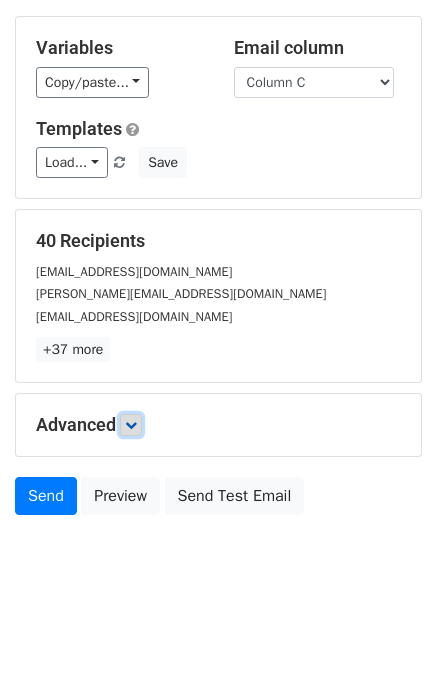 click at bounding box center (131, 425) 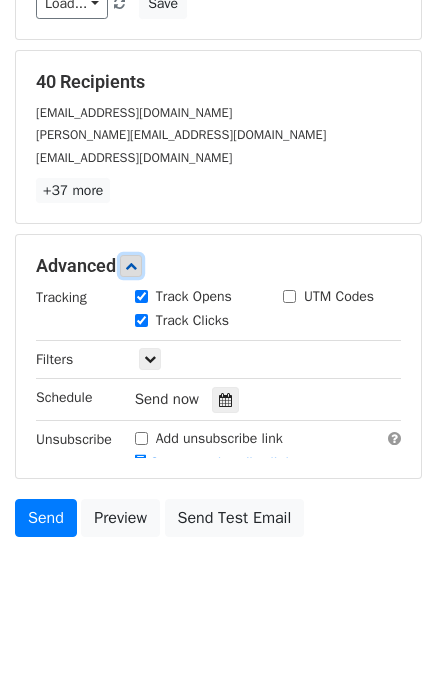 scroll, scrollTop: 254, scrollLeft: 0, axis: vertical 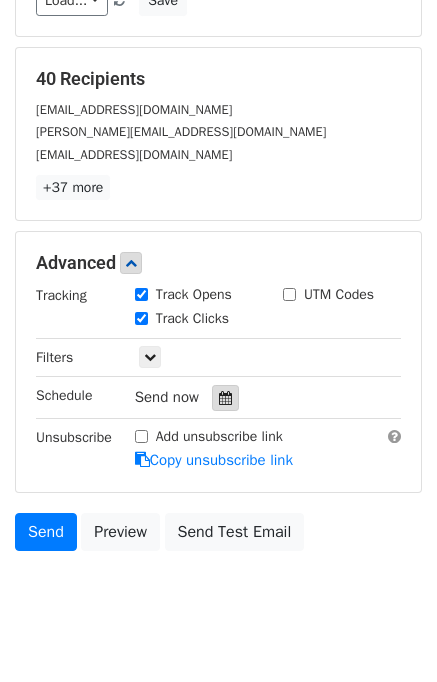 click at bounding box center (225, 398) 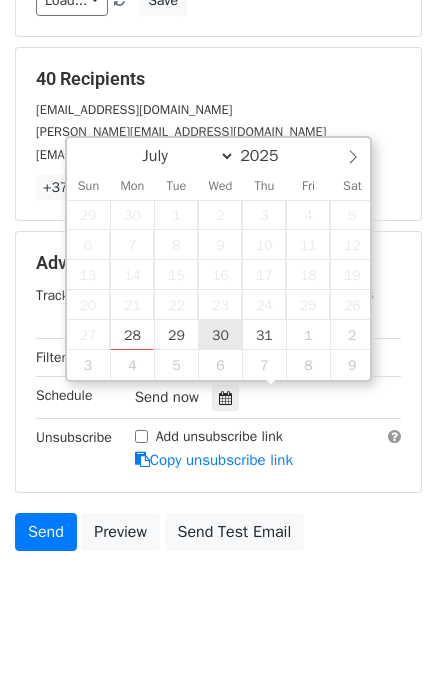 type on "2025-07-30 12:00" 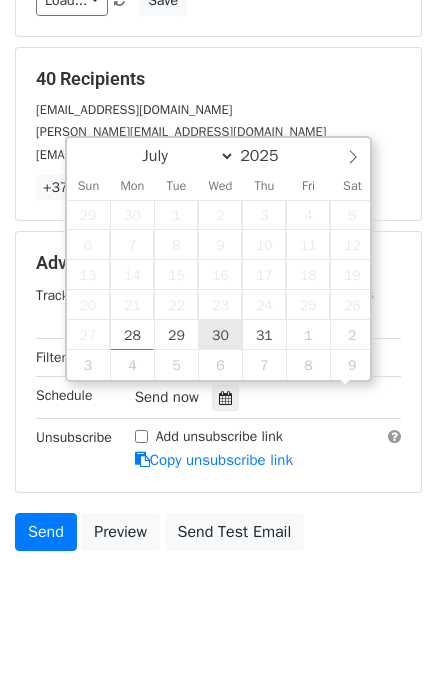 scroll, scrollTop: 0, scrollLeft: 0, axis: both 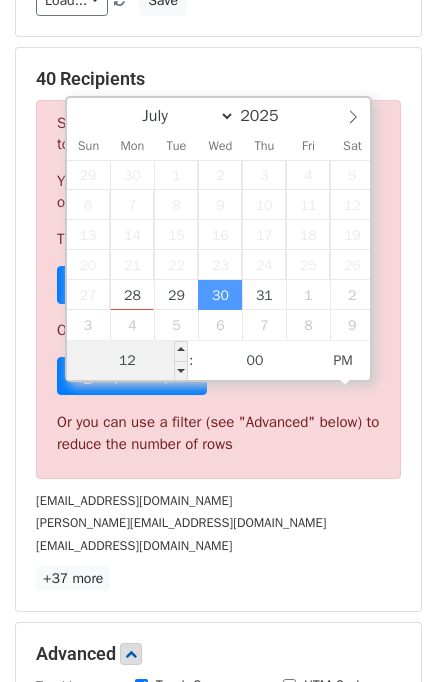 click on "12" at bounding box center (128, 361) 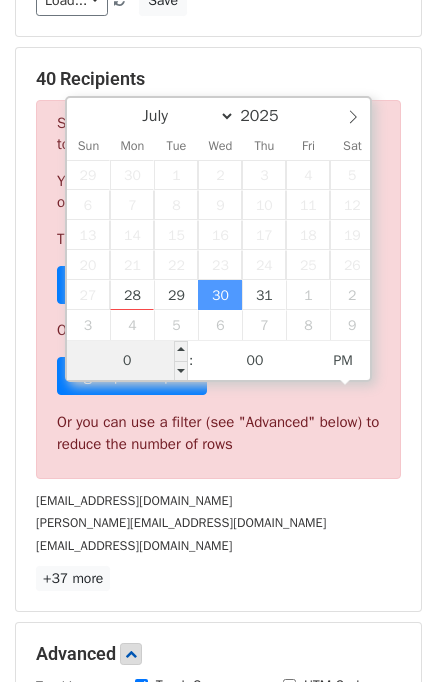 type on "03" 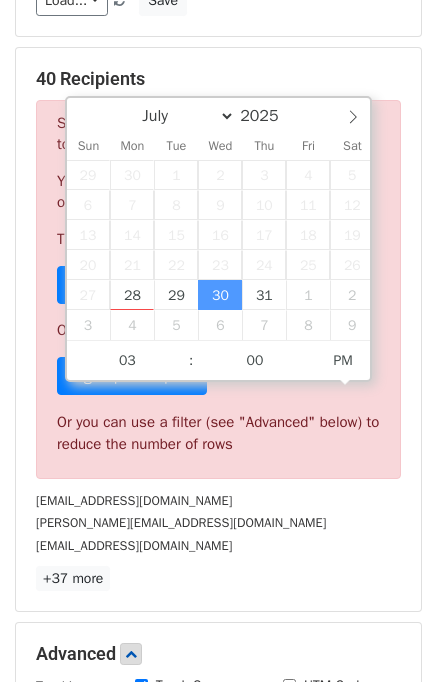 type on "2025-07-30 15:00" 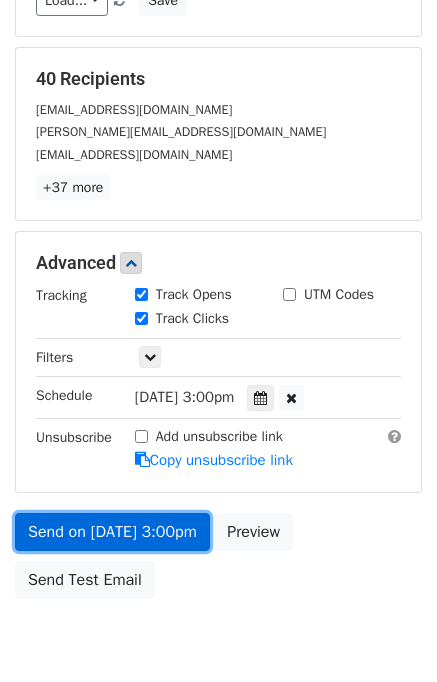 click on "Send on Jul 30 at 3:00pm" at bounding box center (112, 532) 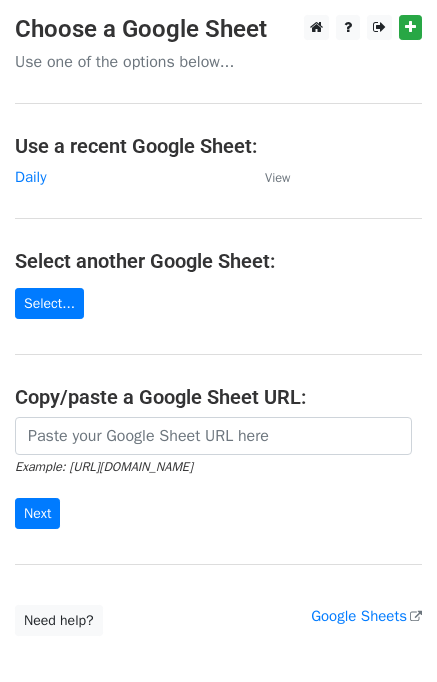 scroll, scrollTop: 0, scrollLeft: 0, axis: both 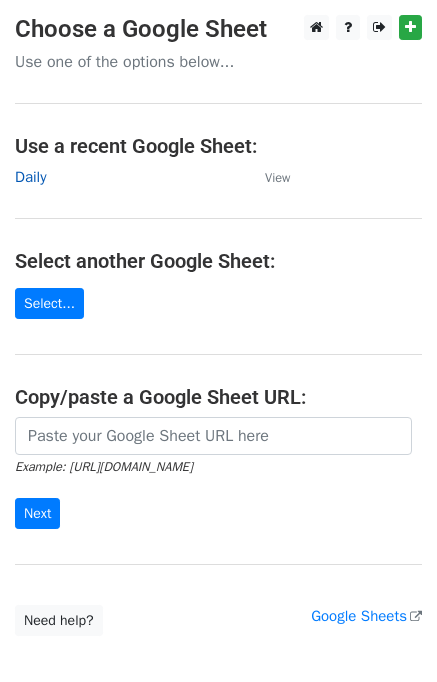 click on "Daily" at bounding box center (30, 177) 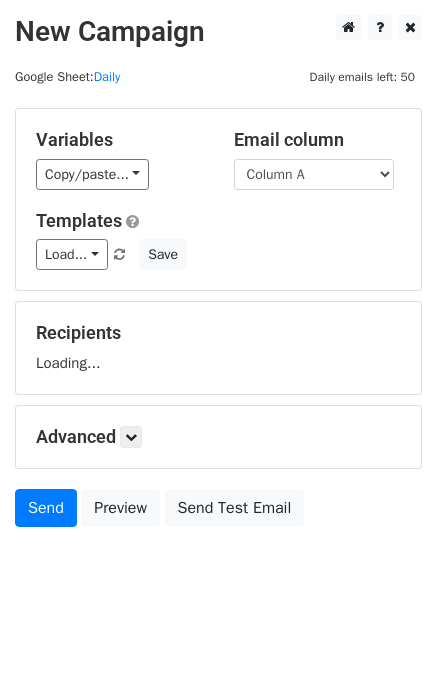 scroll, scrollTop: 0, scrollLeft: 0, axis: both 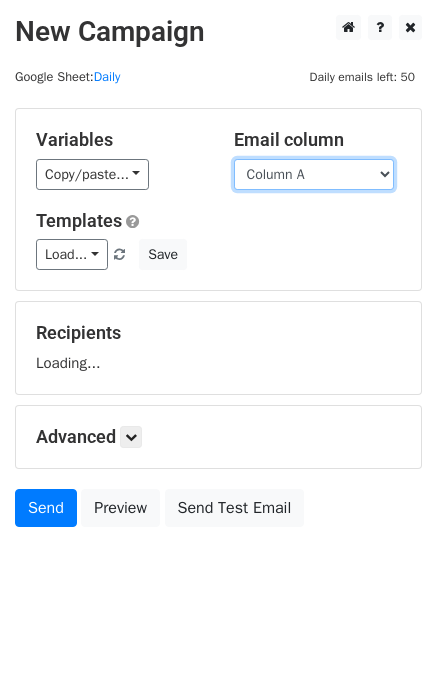 click on "Column A
Column B
Column C" at bounding box center (314, 174) 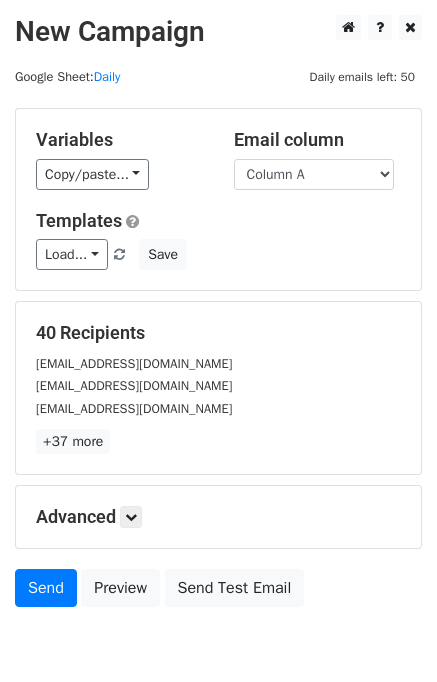 click on "40 Recipients
support@zenorganicformula.com
service@g2ref.co.uk
info@drelectrician.com.au
+37 more
40 Recipients
×
support@zenorganicformula.com
service@g2ref.co.uk
info@drelectrician.com.au
hello@fusionstudents.co.uk
hello@designmonks.co
career@designmonks.co
info@polarholidays.com
creativekidscolor@gmail.com
support@scifocus.ai
info@saifcarpets.com
help@matiukhafoundation.org
chris@autorara.com
sales@rgrid.tech
support@flexibookings.com
help@laurahammettliving.com
press@laurahammettliving.com
helpdesk@supportnumber.uk
hello@mythreecats.co.uk
sales@divnotes.com
grants@streamlionconsulting.com
loans@streamlionconsulting.com
support@essaywritingace.co.uk
info@primepropertyauctions.co.uk
info@lgbt-capital.com
info@galileo-cm.com
info@equality-wealth.com
teambadpod@gmail.com
sales@seo.casino" at bounding box center [218, 388] 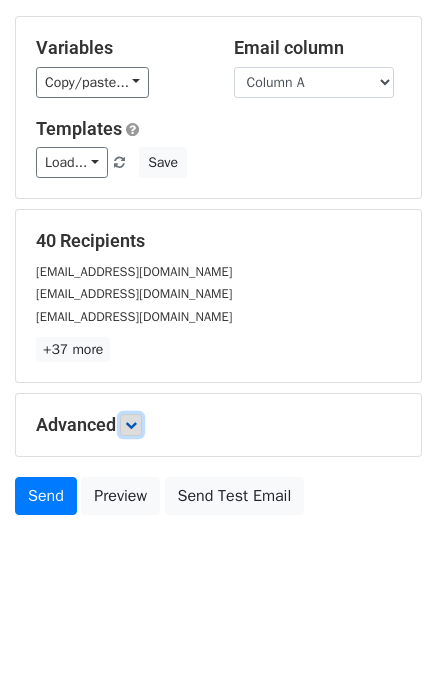 click at bounding box center [131, 425] 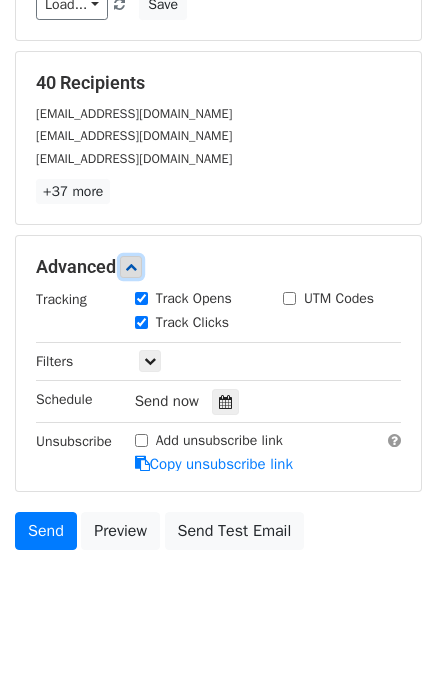 scroll, scrollTop: 252, scrollLeft: 0, axis: vertical 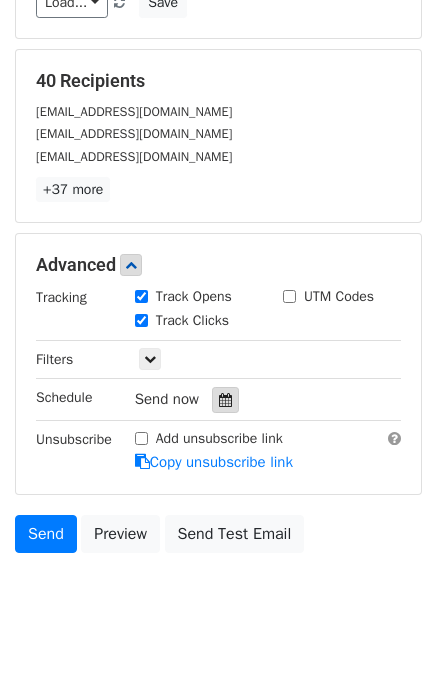 click at bounding box center (225, 400) 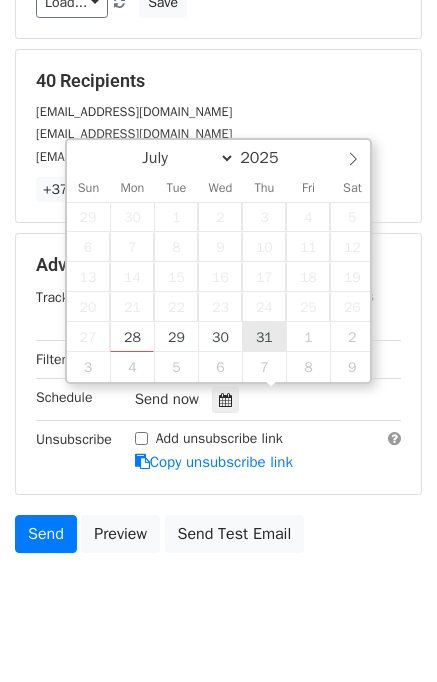 type on "2025-07-31 12:00" 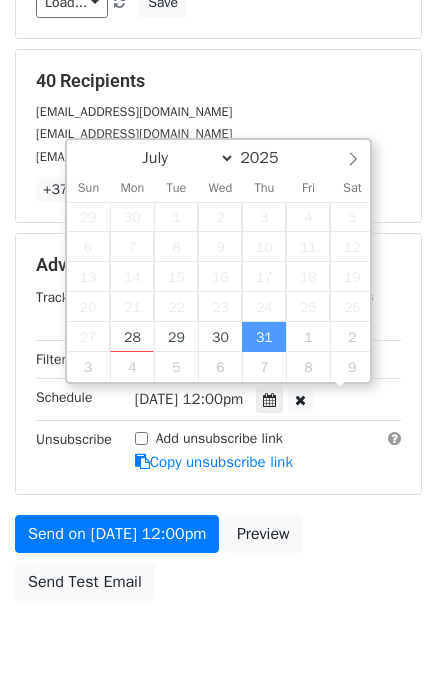 scroll, scrollTop: 0, scrollLeft: 0, axis: both 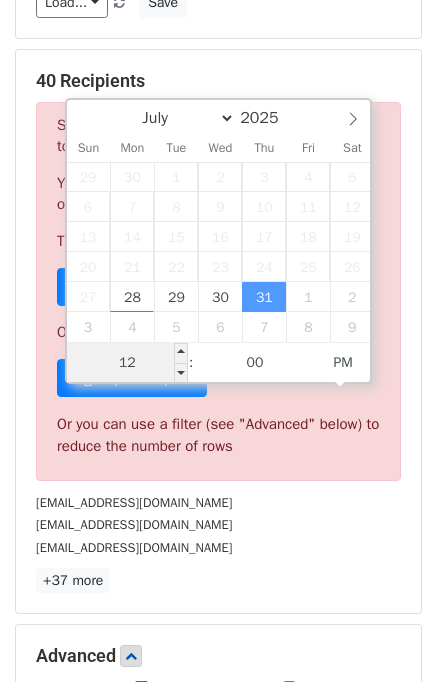 click on "12" at bounding box center (128, 363) 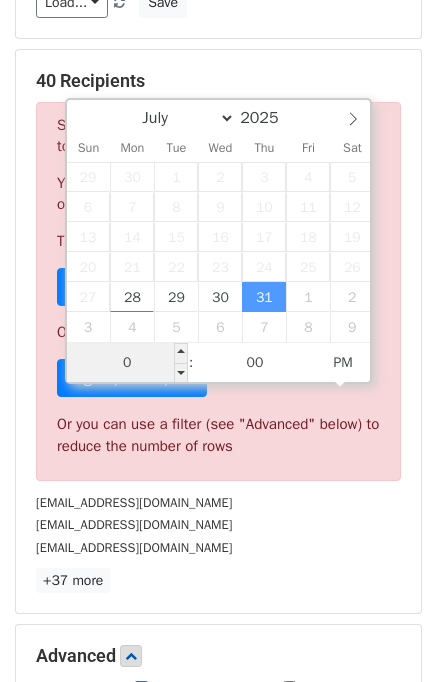 type on "04" 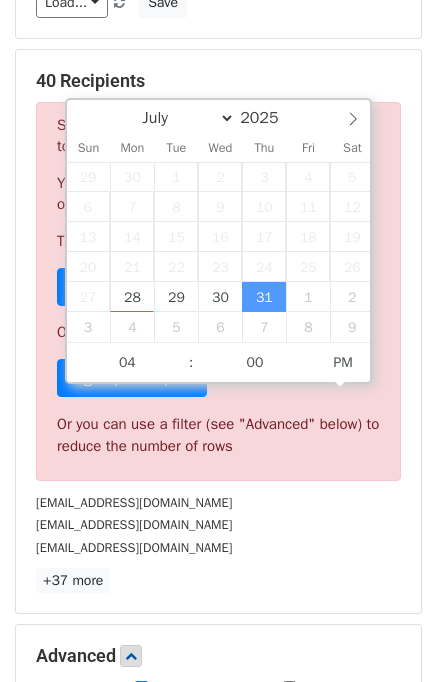 type on "2025-07-31 16:00" 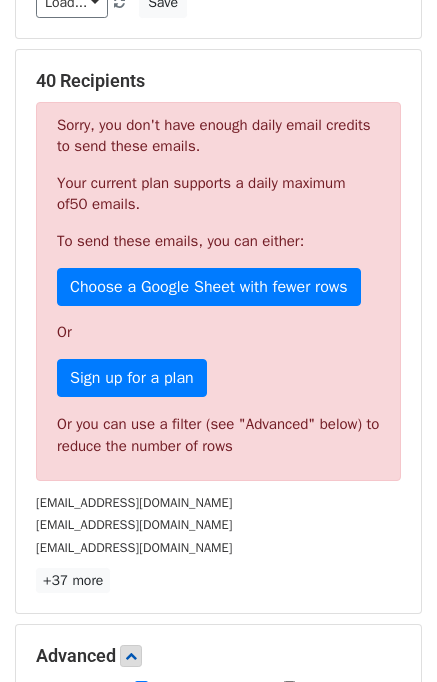 click on "[EMAIL_ADDRESS][DOMAIN_NAME]" at bounding box center [218, 524] 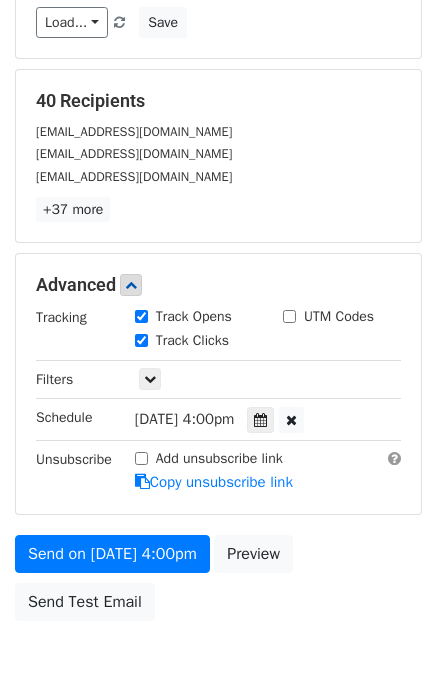 scroll, scrollTop: 335, scrollLeft: 0, axis: vertical 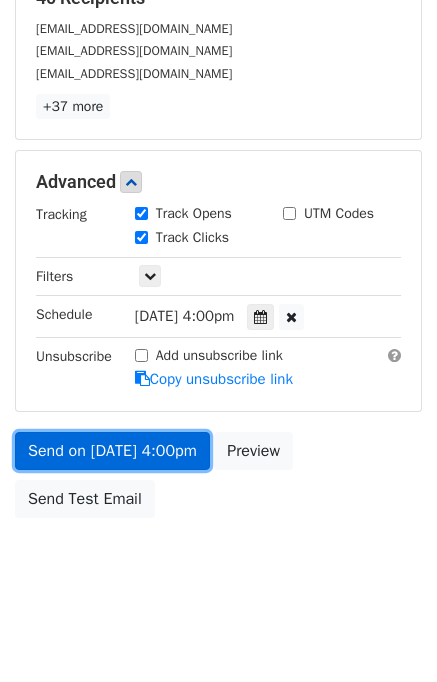 click on "Send on Jul 31 at 4:00pm" at bounding box center (112, 451) 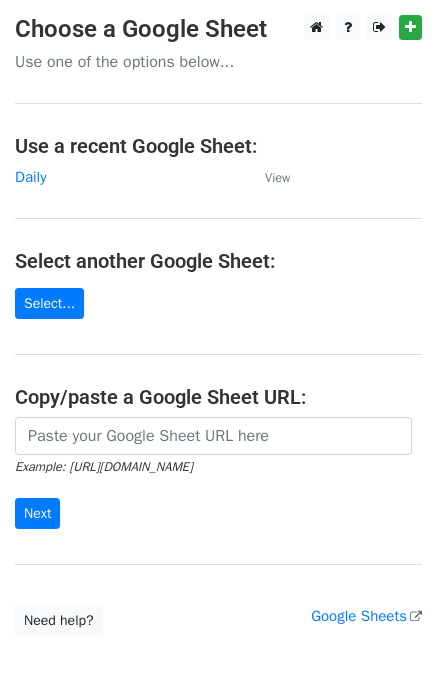 scroll, scrollTop: 0, scrollLeft: 0, axis: both 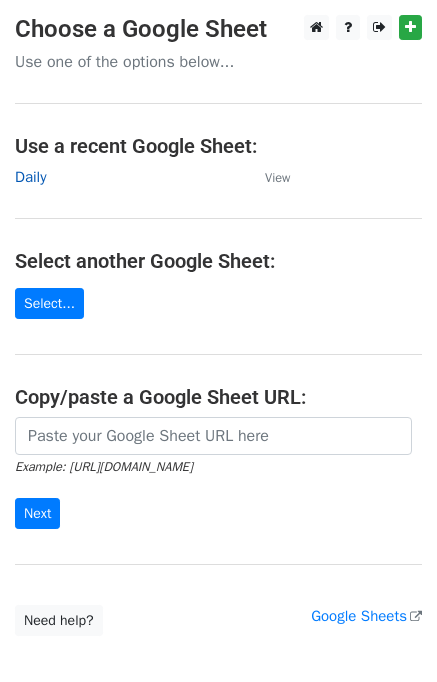 click on "Daily" at bounding box center [30, 177] 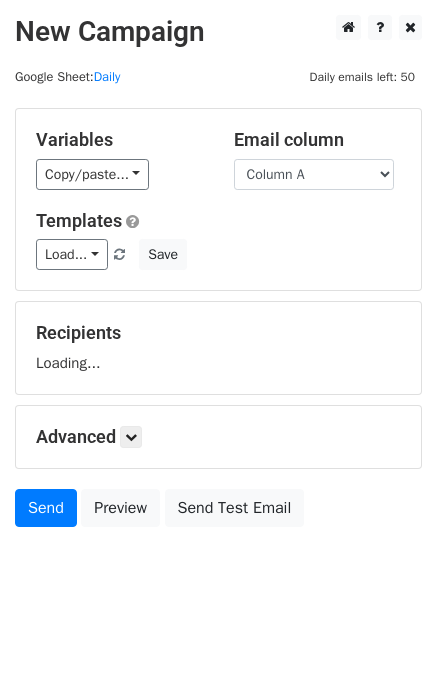 scroll, scrollTop: 0, scrollLeft: 0, axis: both 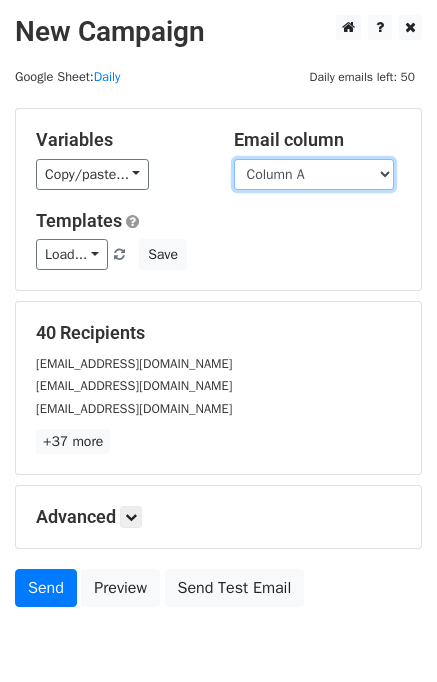 click on "Column A
Column B
Column C" at bounding box center (314, 174) 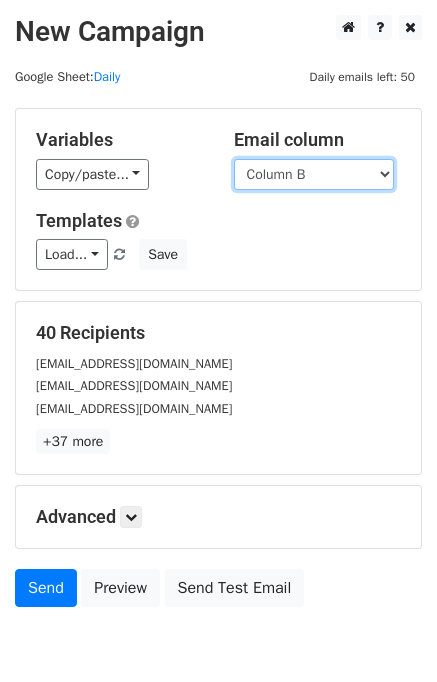 click on "Column A
Column B
Column C" at bounding box center [314, 174] 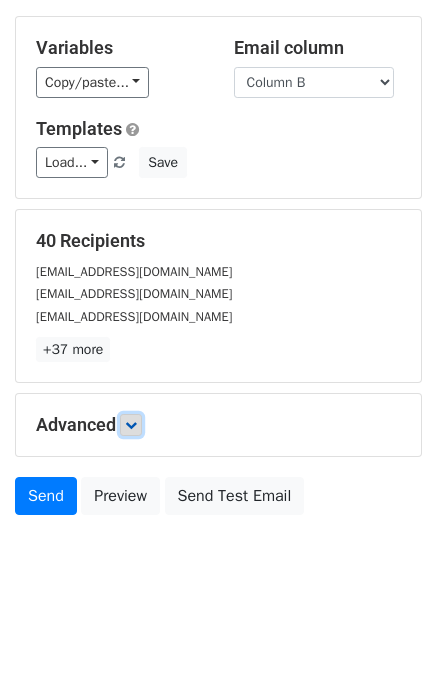 click at bounding box center [131, 425] 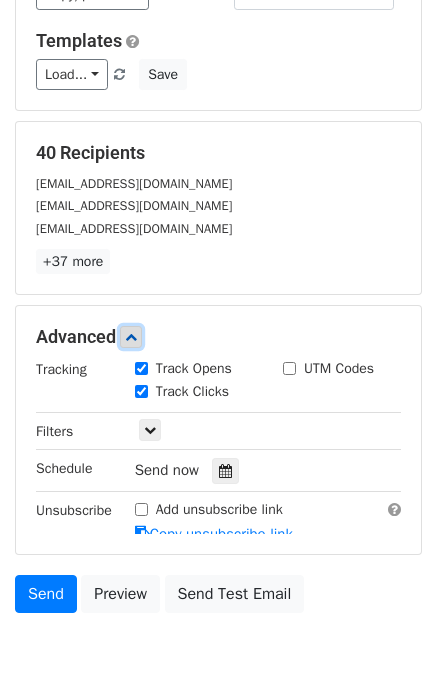 scroll, scrollTop: 244, scrollLeft: 0, axis: vertical 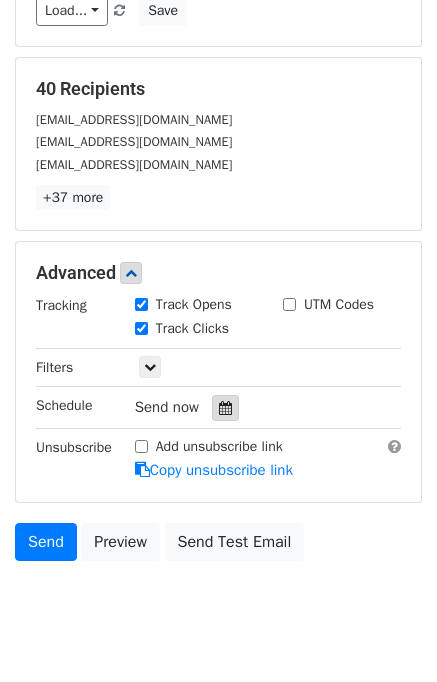 click at bounding box center (225, 408) 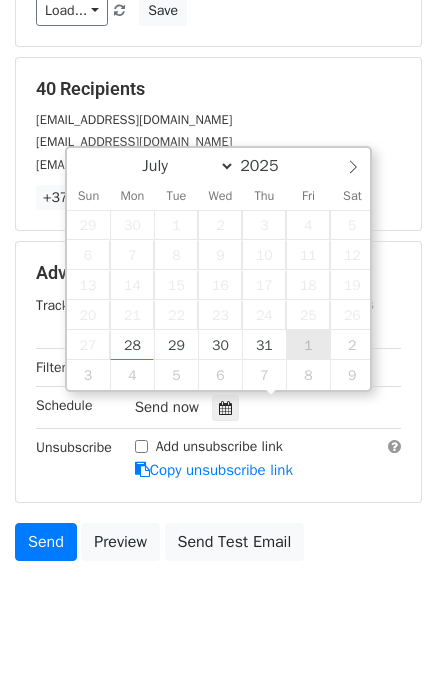 type on "2025-08-01 12:00" 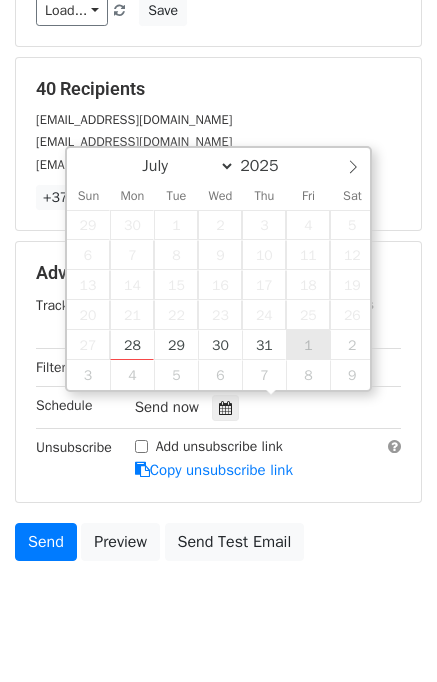 select on "7" 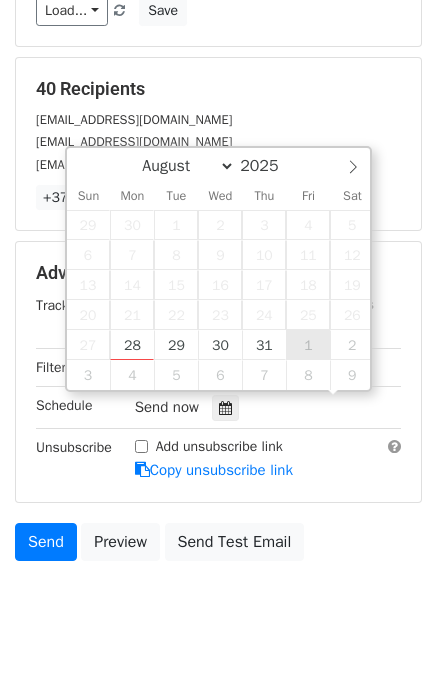 scroll, scrollTop: 0, scrollLeft: 0, axis: both 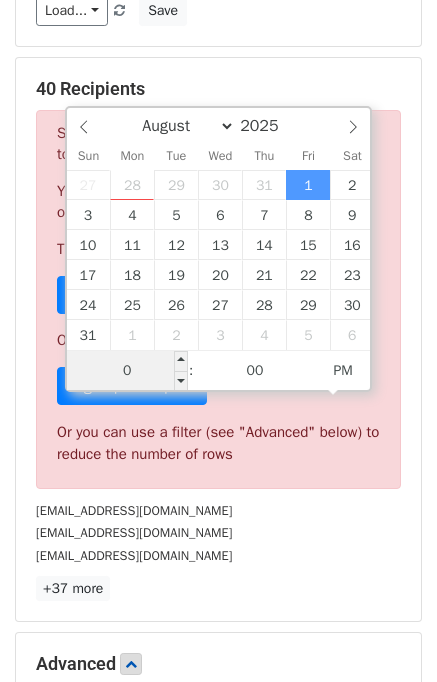 type on "05" 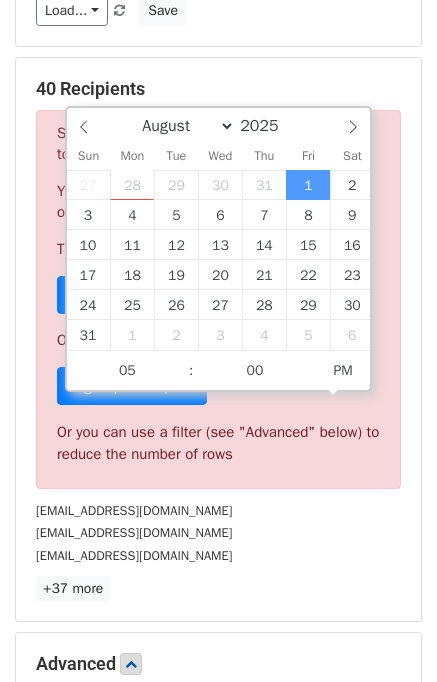 type on "2025-08-01 17:00" 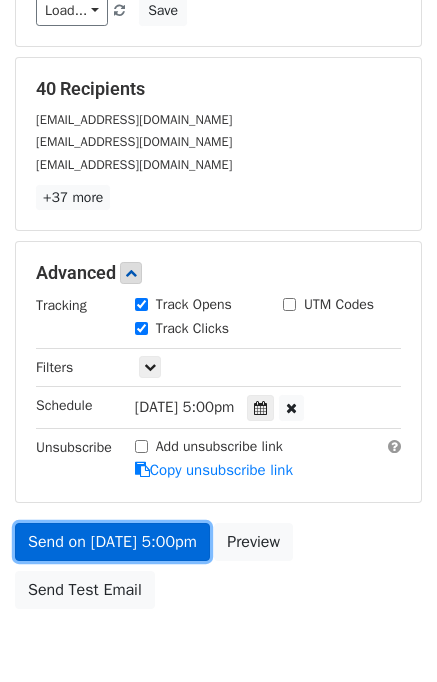 click on "Send on Aug 1 at 5:00pm" at bounding box center (112, 542) 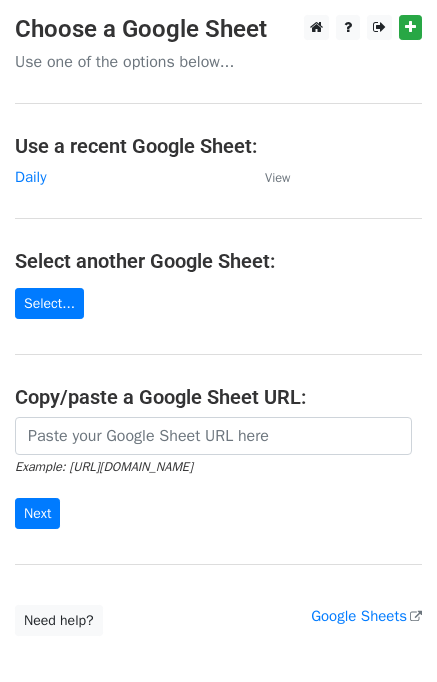 scroll, scrollTop: 0, scrollLeft: 0, axis: both 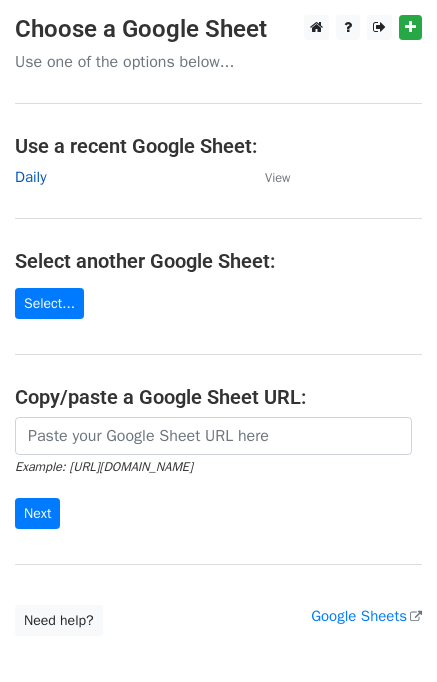 click on "Daily" at bounding box center [30, 177] 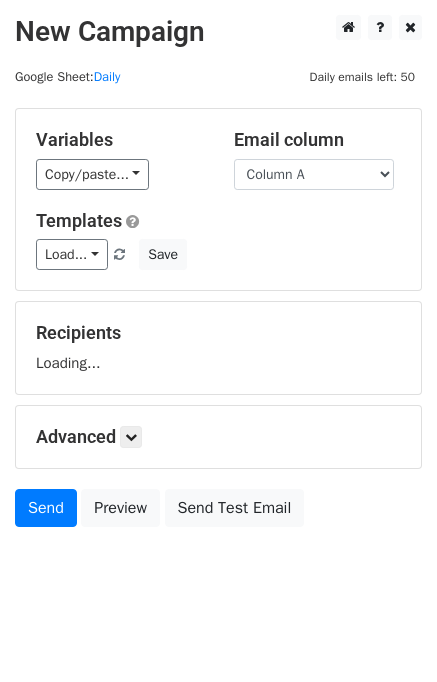 scroll, scrollTop: 0, scrollLeft: 0, axis: both 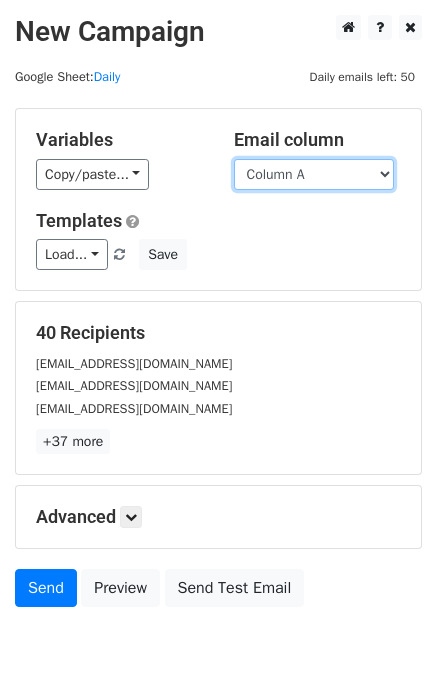 click on "Column A
Column B
Column C" at bounding box center [314, 174] 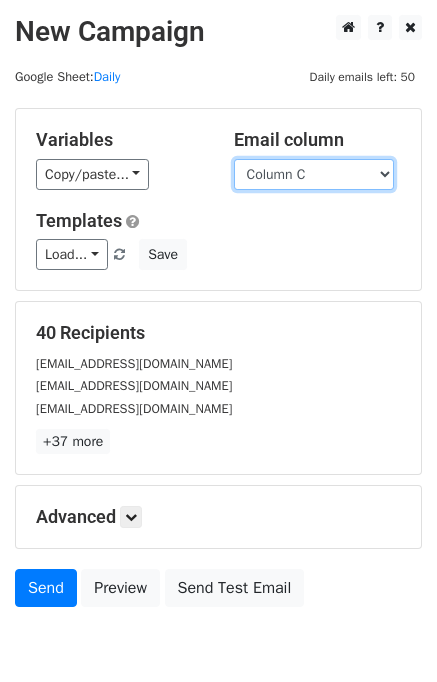 click on "Column A
Column B
Column C" at bounding box center [314, 174] 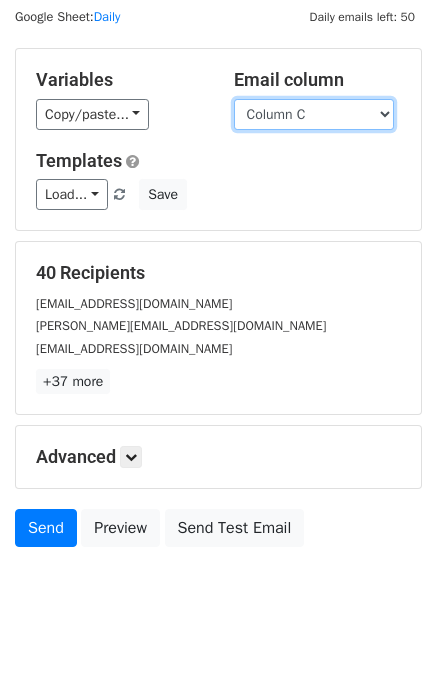 scroll, scrollTop: 92, scrollLeft: 0, axis: vertical 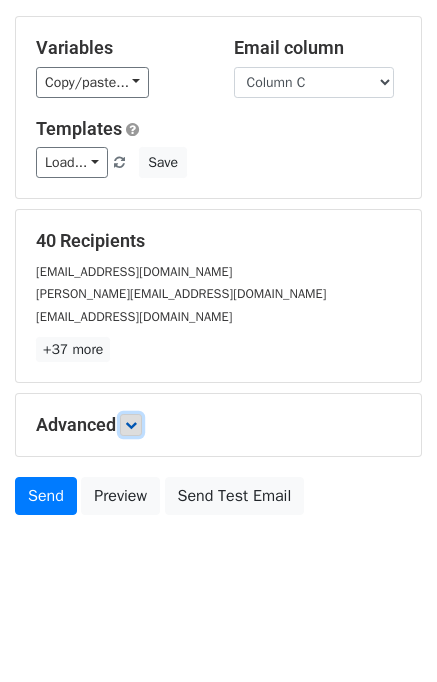 click at bounding box center [131, 425] 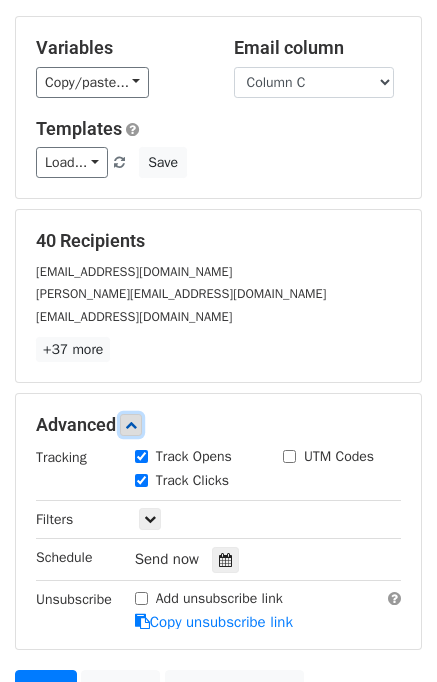 scroll, scrollTop: 260, scrollLeft: 0, axis: vertical 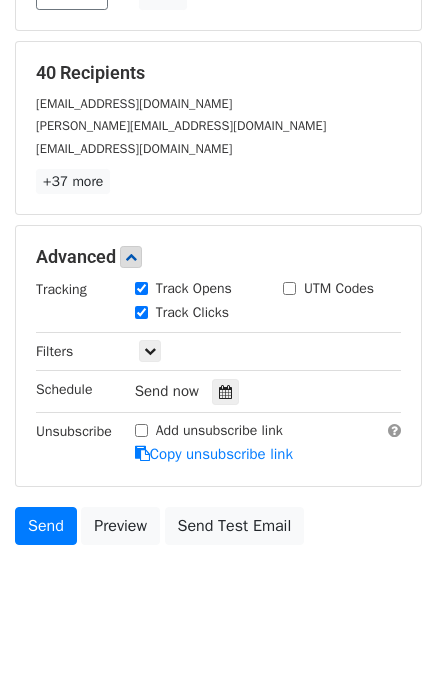 click on "Send now" at bounding box center [252, 391] 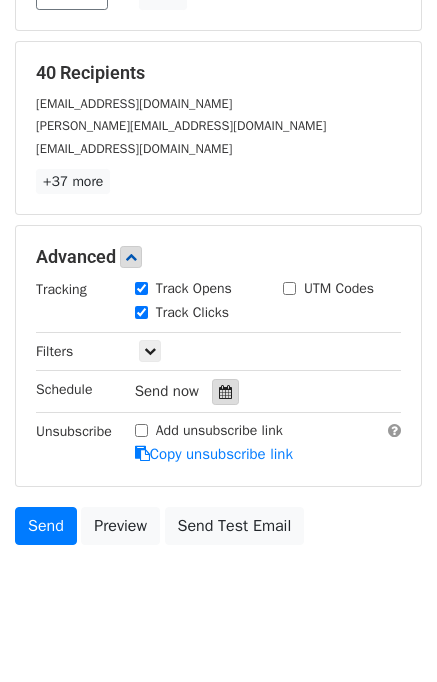 click at bounding box center (225, 392) 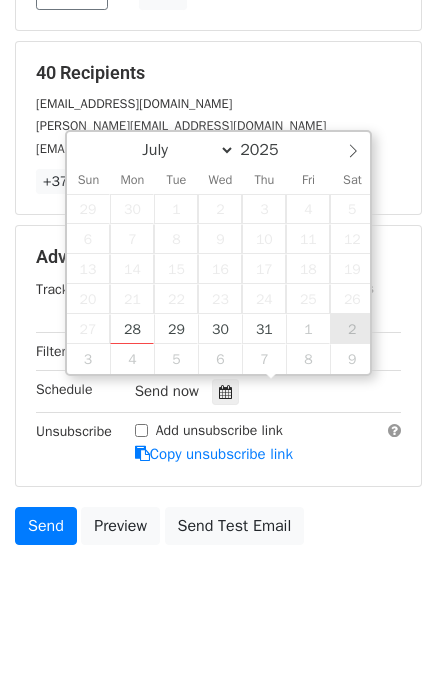 type on "[DATE] 12:00" 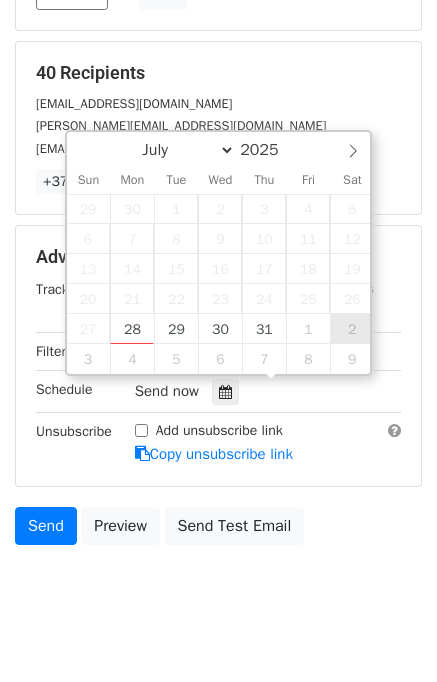 select on "7" 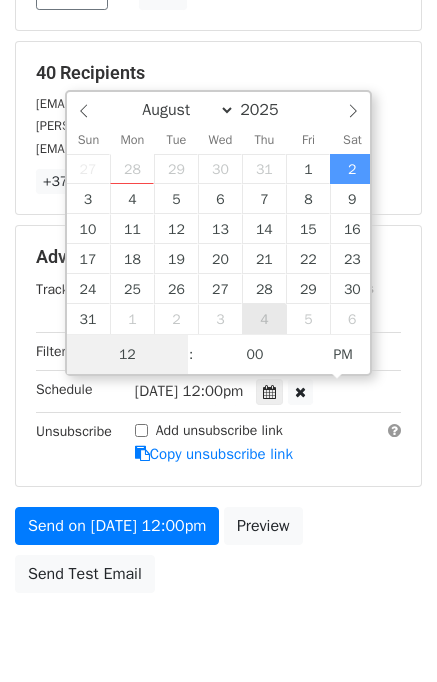scroll, scrollTop: 0, scrollLeft: 0, axis: both 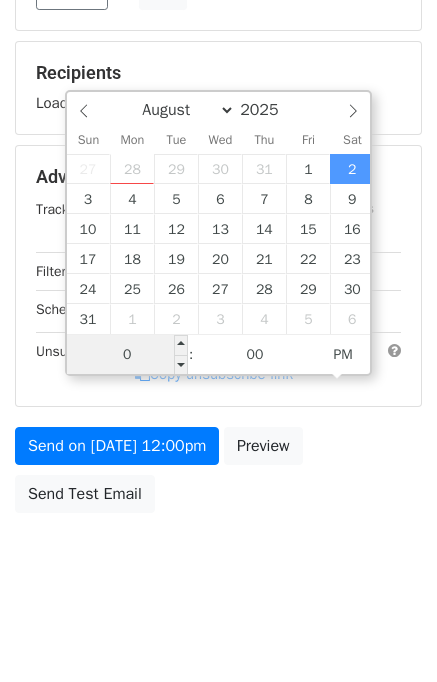 type on "06" 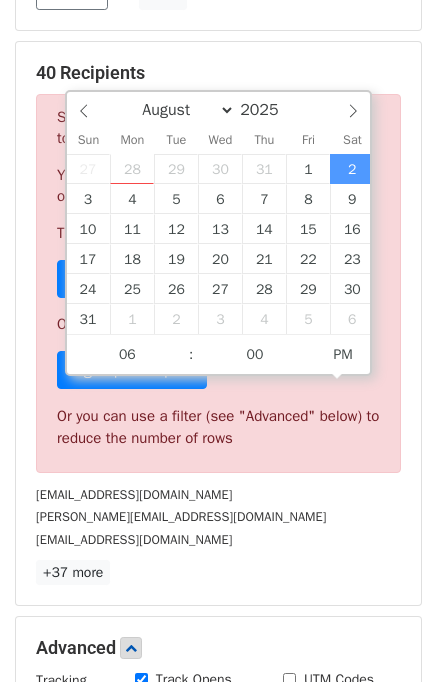 type on "[DATE] 18:00" 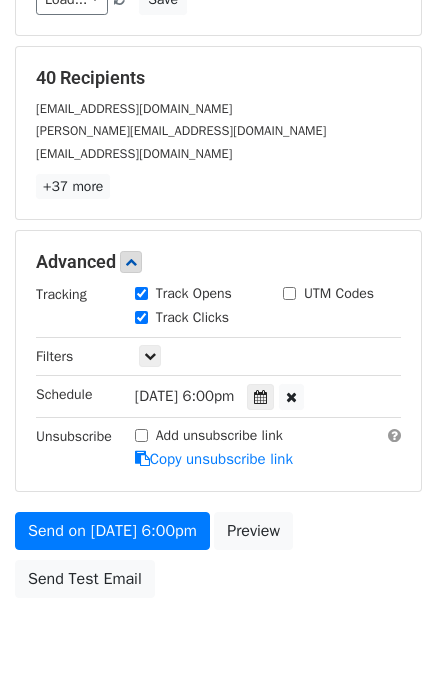 scroll, scrollTop: 260, scrollLeft: 0, axis: vertical 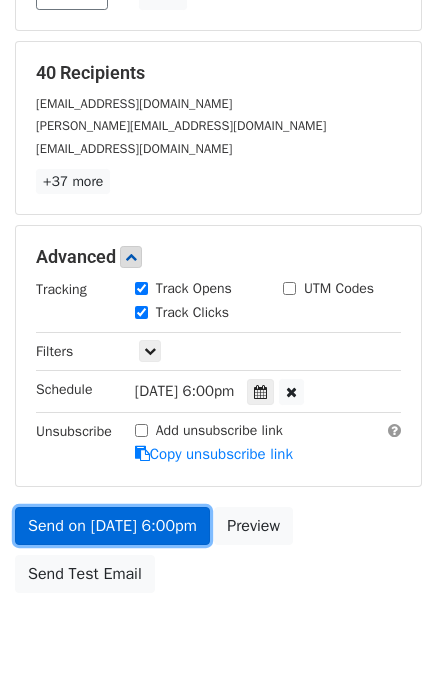 click on "Send on [DATE] 6:00pm" at bounding box center (112, 526) 